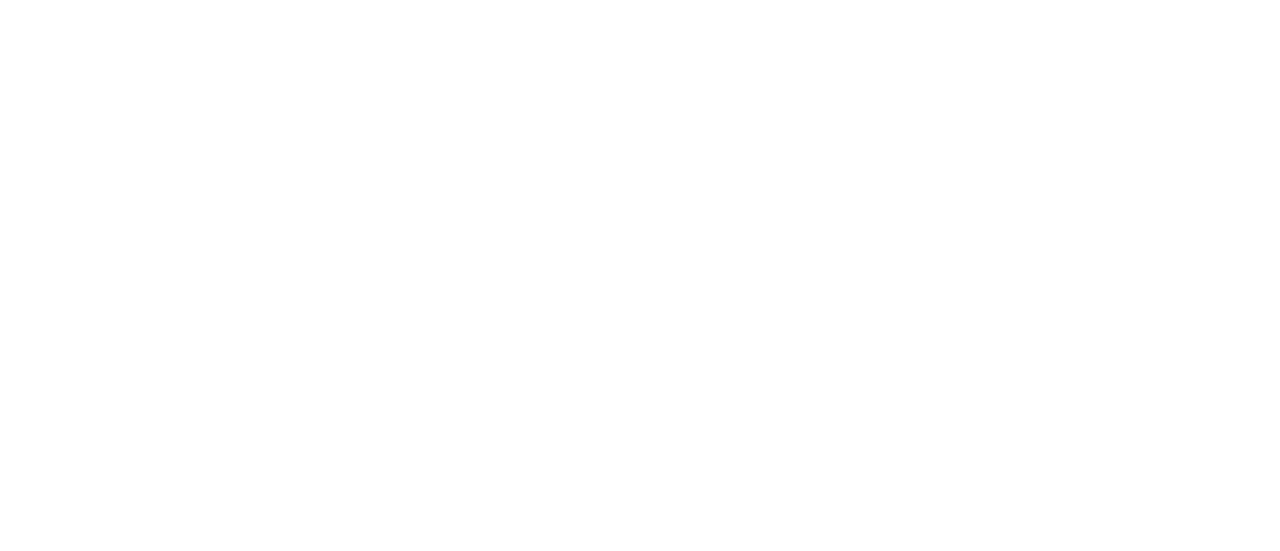 scroll, scrollTop: 0, scrollLeft: 0, axis: both 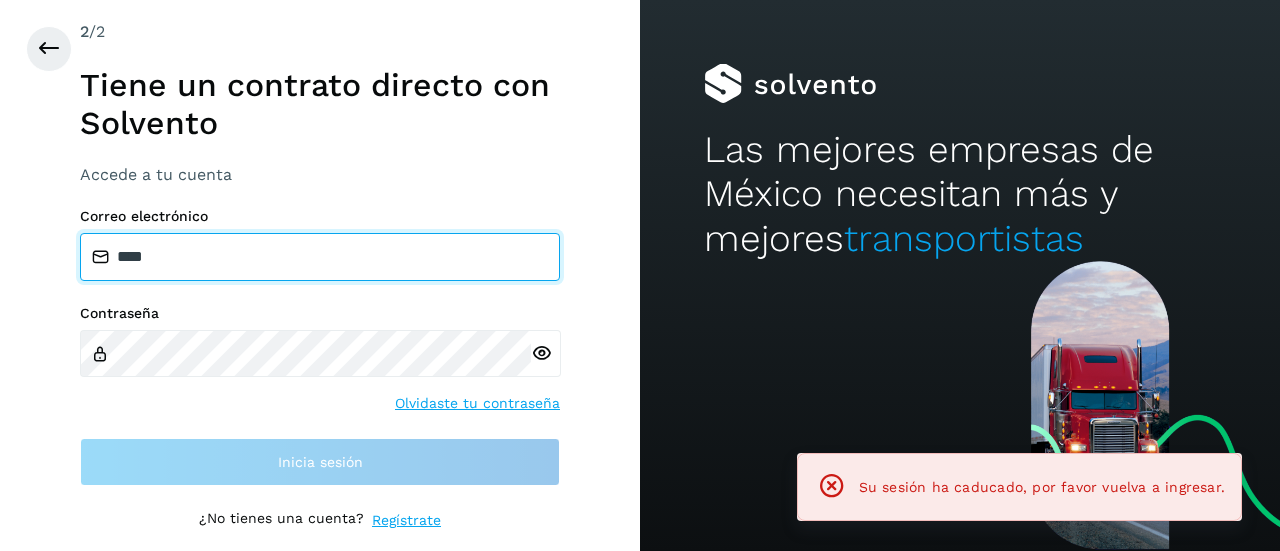 click on "****" at bounding box center [320, 257] 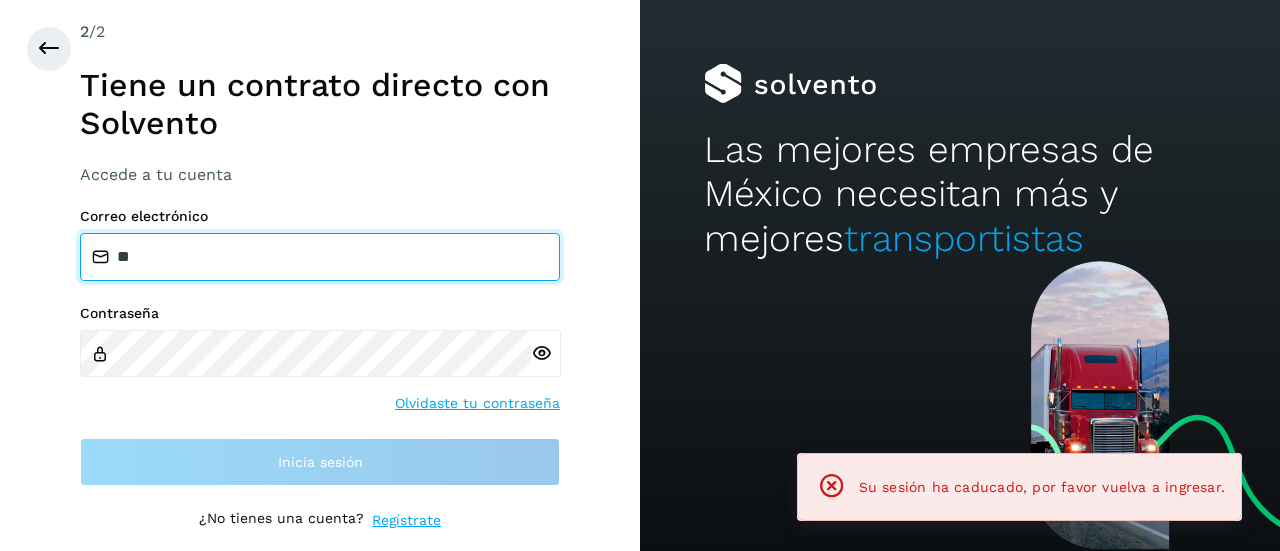type on "*" 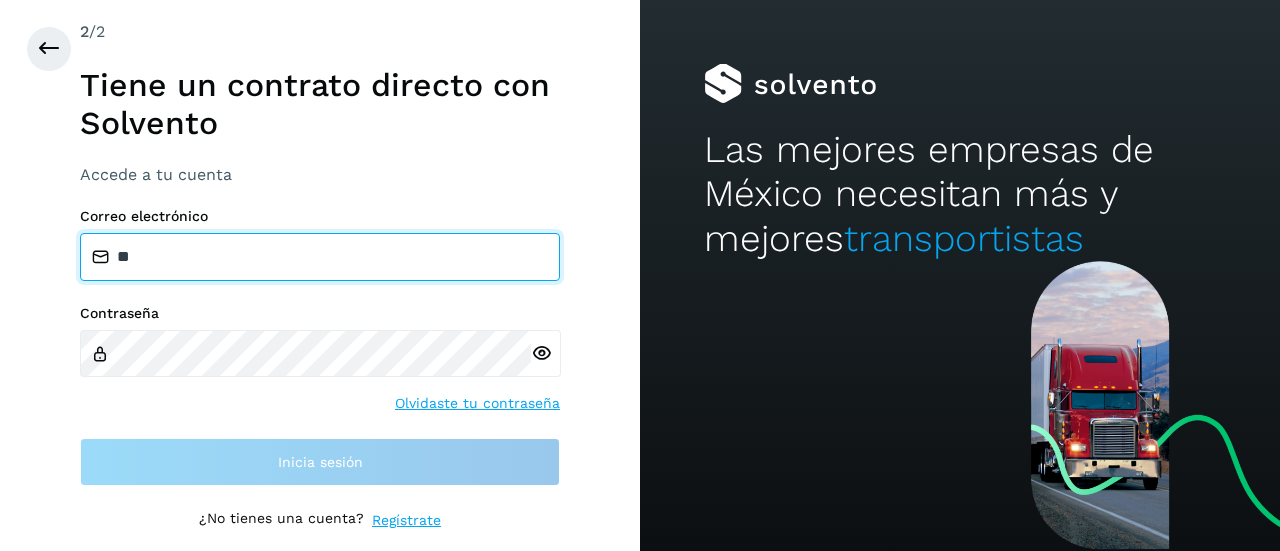 type on "**********" 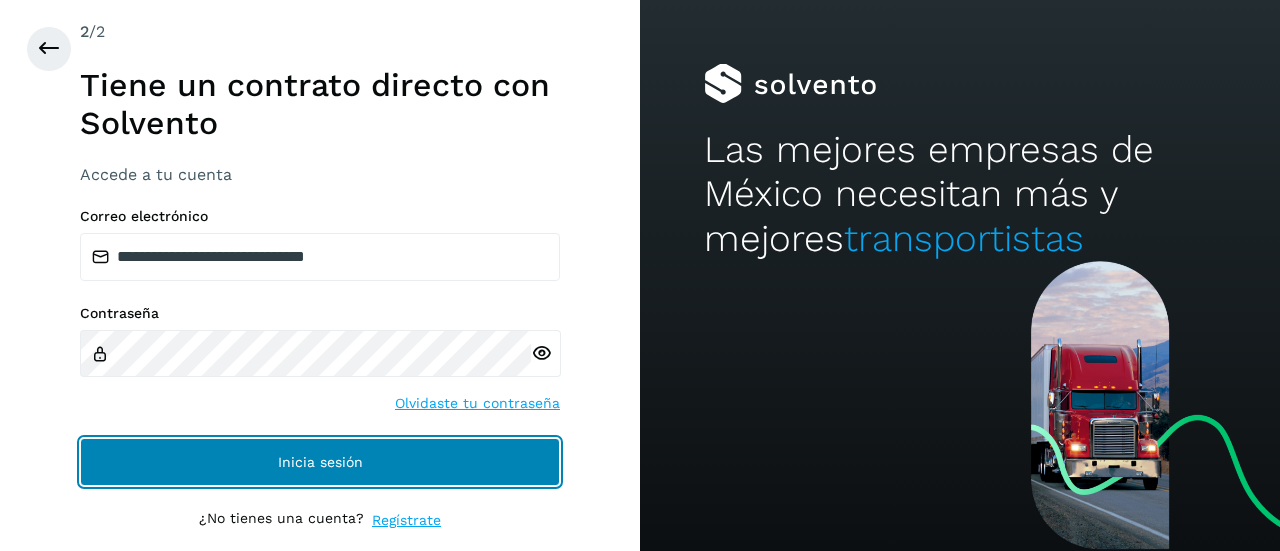 click on "Inicia sesión" 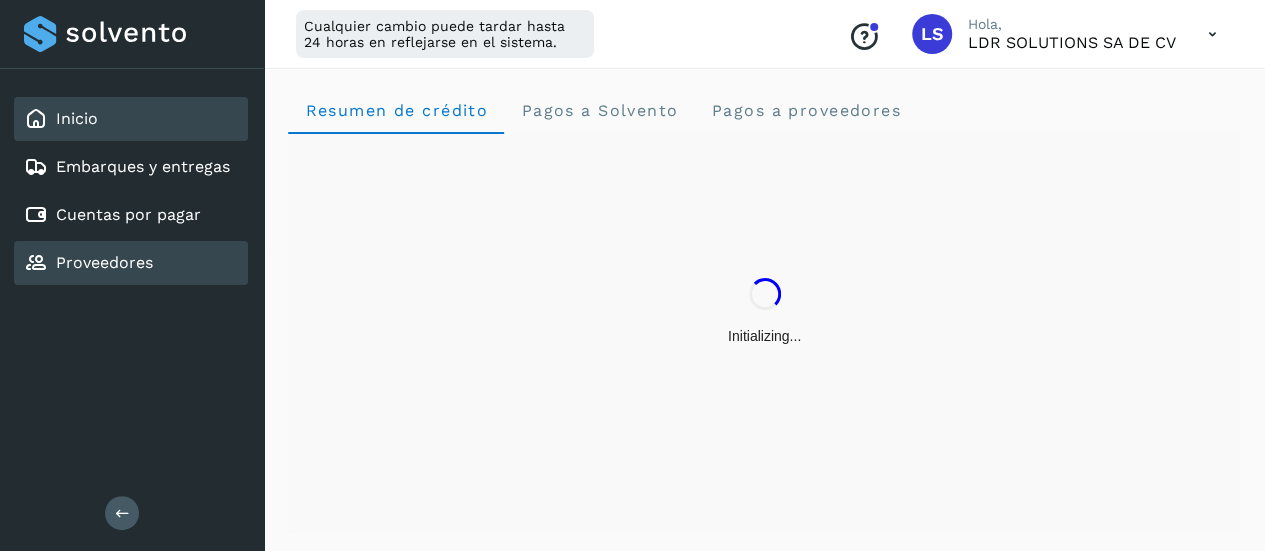 click on "Proveedores" at bounding box center [88, 263] 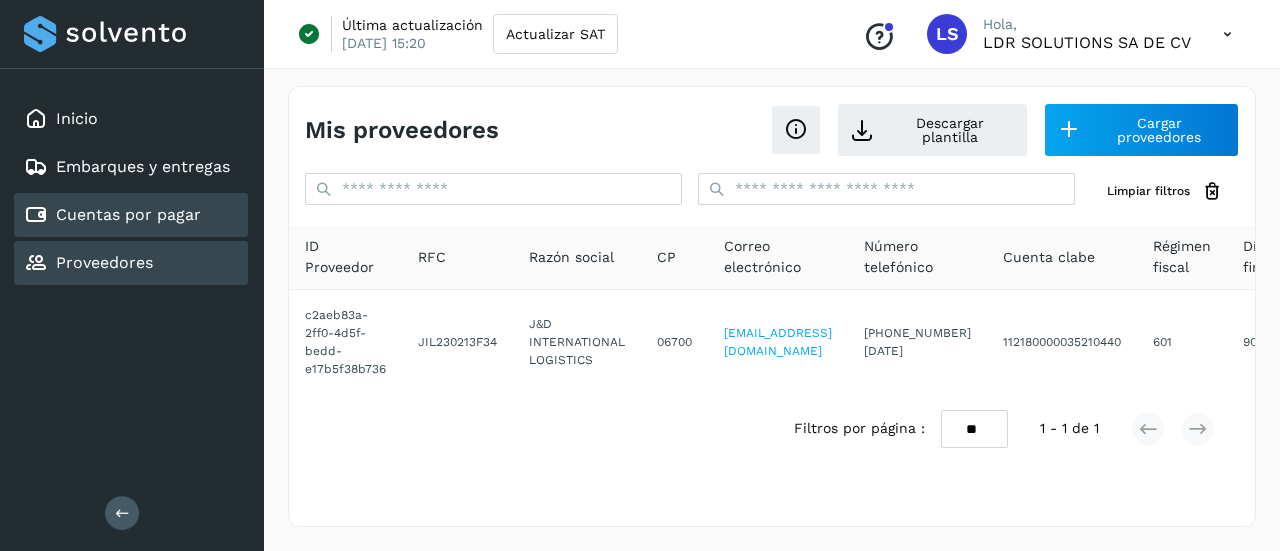 click on "Cuentas por pagar" at bounding box center (128, 214) 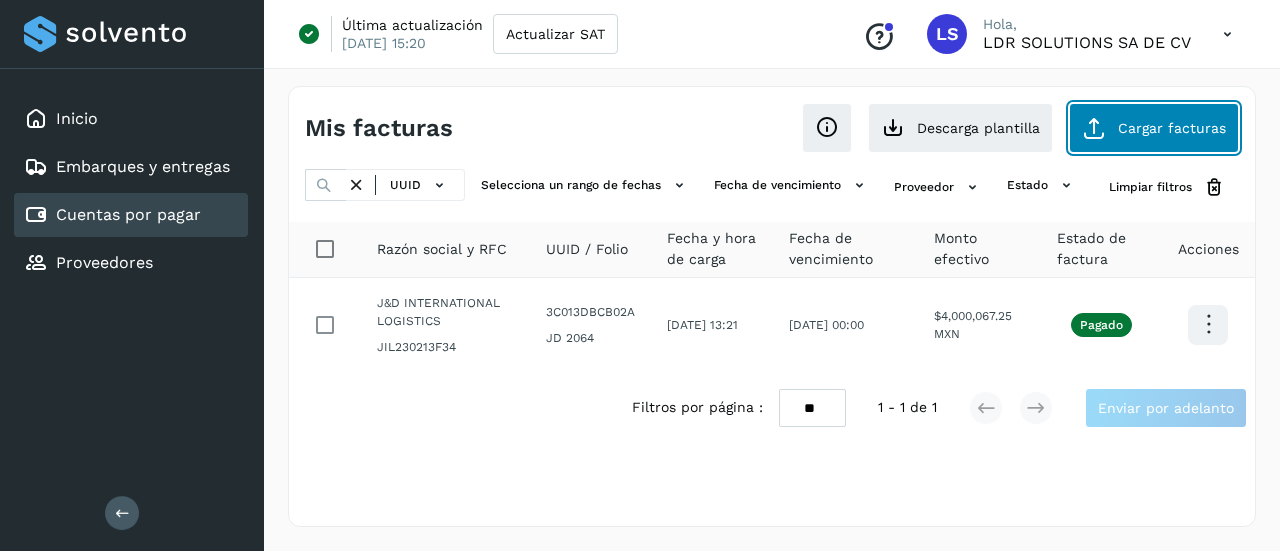 click on "Cargar facturas" 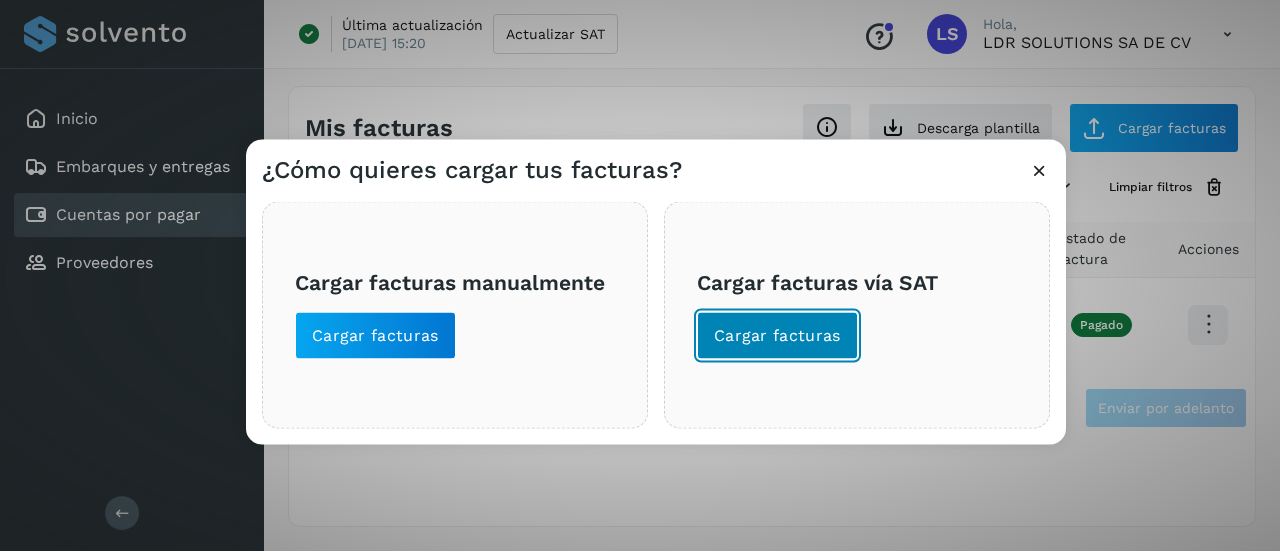 click on "Cargar facturas" 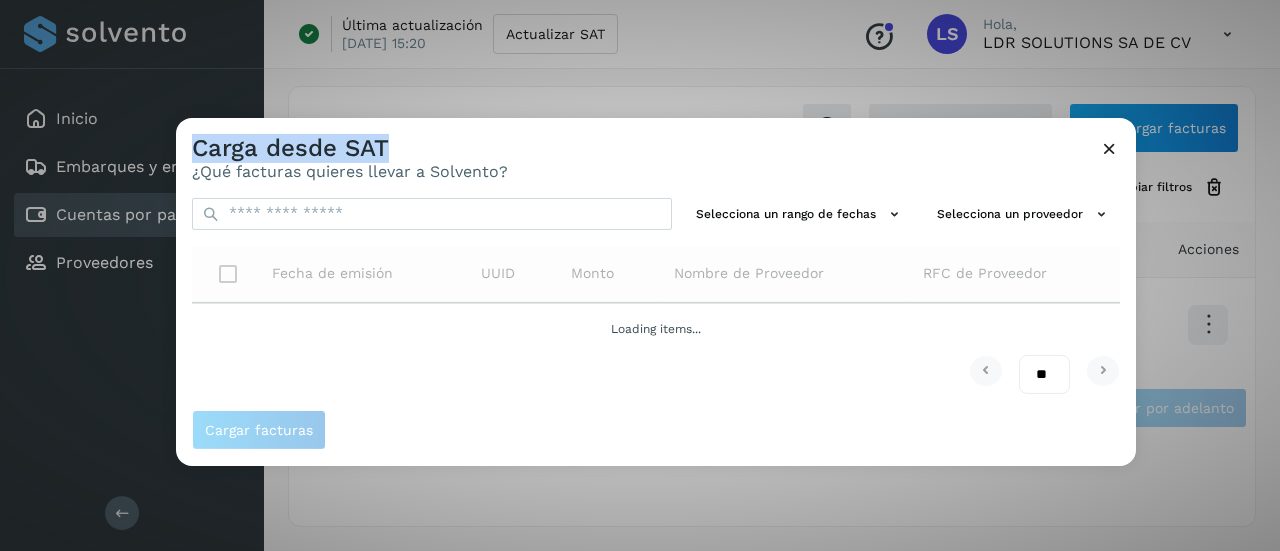 drag, startPoint x: 739, startPoint y: 127, endPoint x: 710, endPoint y: 135, distance: 30.083218 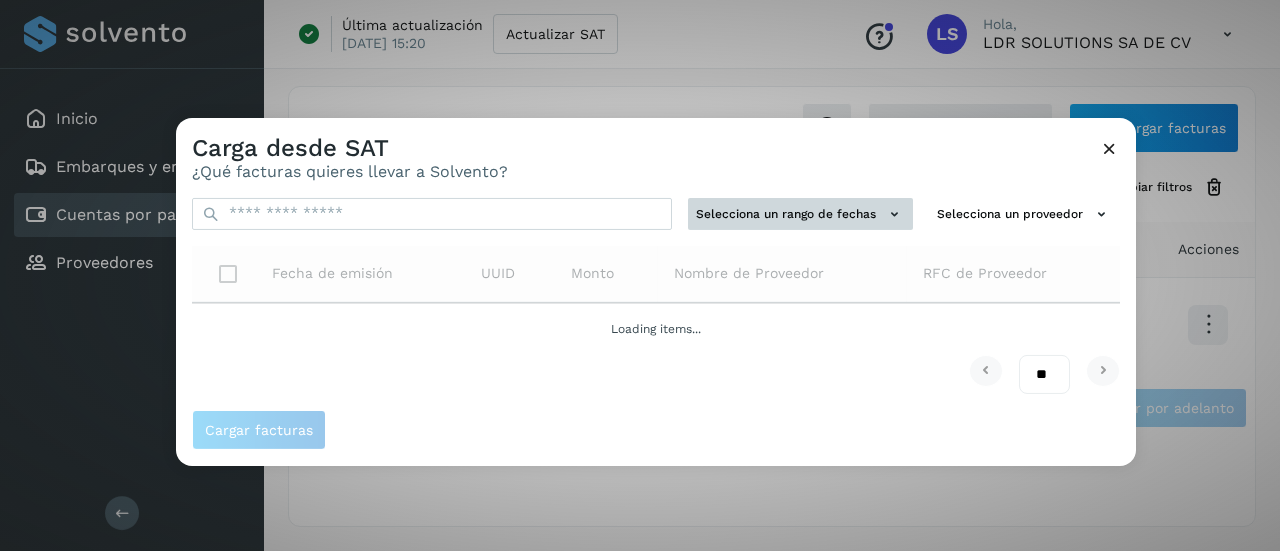 click on "Selecciona un rango de fechas" at bounding box center [800, 213] 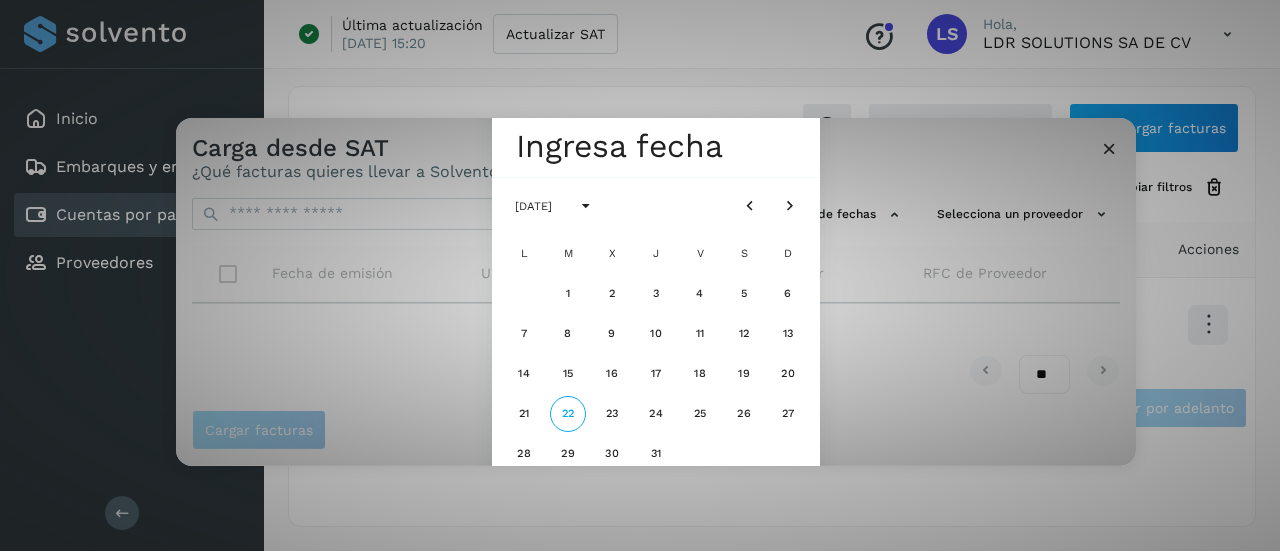 click on "Seleccionar una fecha Ingresa fecha [DATE] L M X J V S D 1 2 3 4 5 6 7 8 9 10 11 12 13 14 15 16 17 18 19 20 21 22 23 24 25 26 27 28 29 30 31" at bounding box center (656, 291) 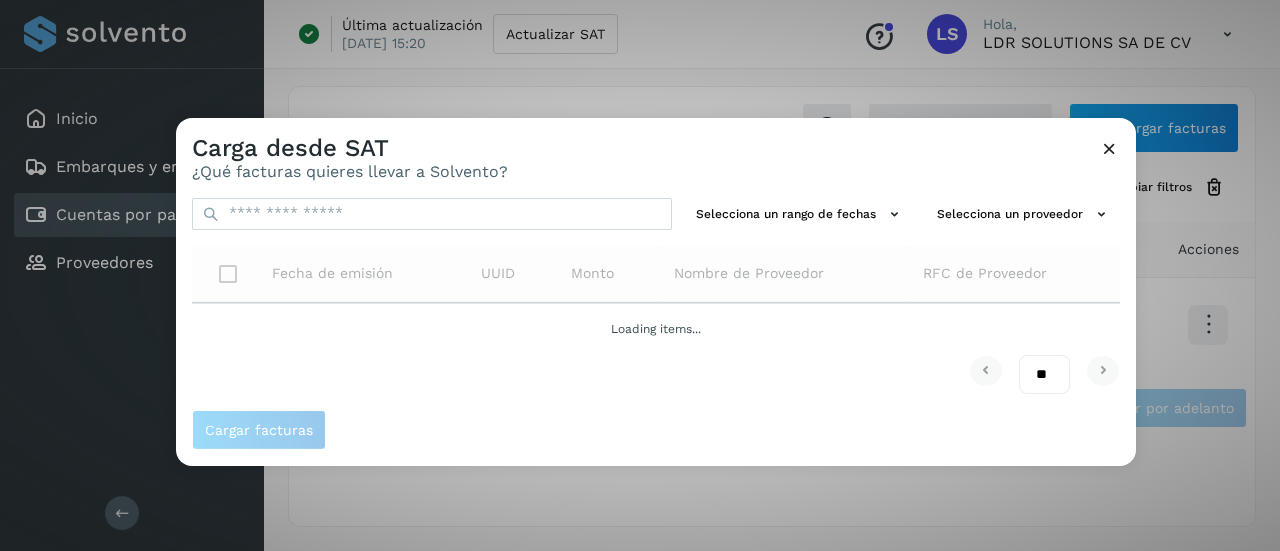 click on "Selecciona un proveedor" at bounding box center (1024, 213) 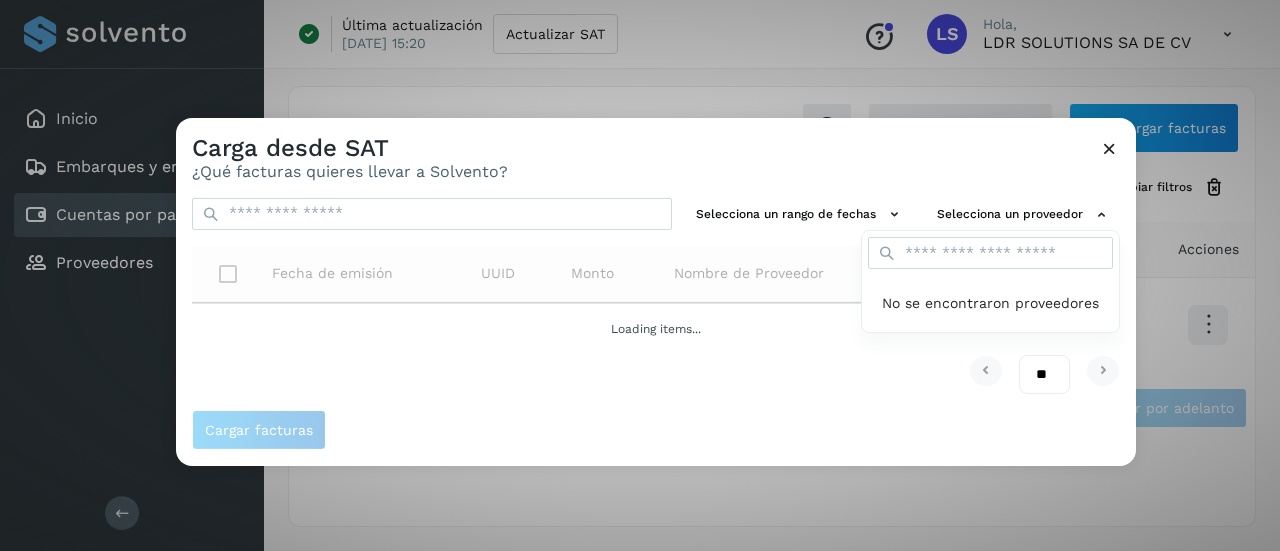 click at bounding box center [816, 392] 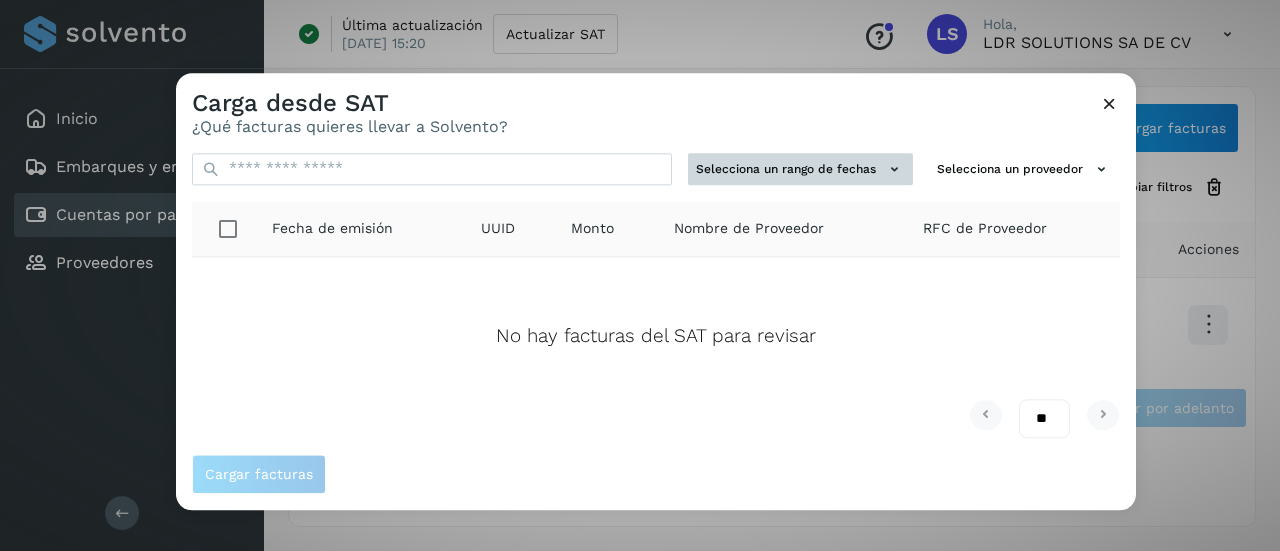 click on "Selecciona un rango de fechas" at bounding box center (800, 169) 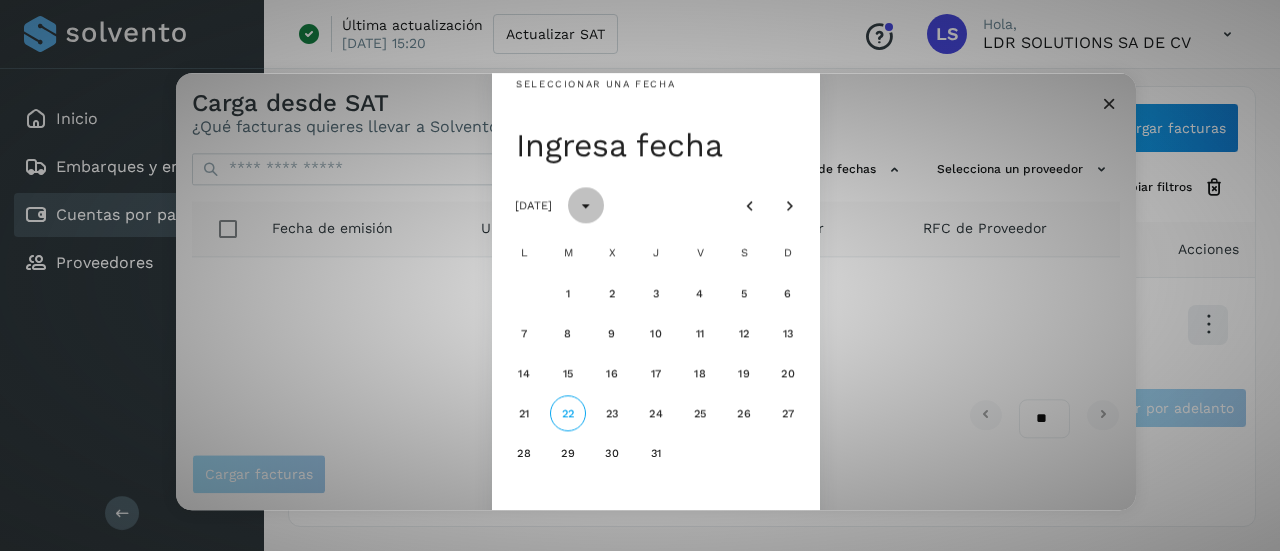 click at bounding box center (586, 206) 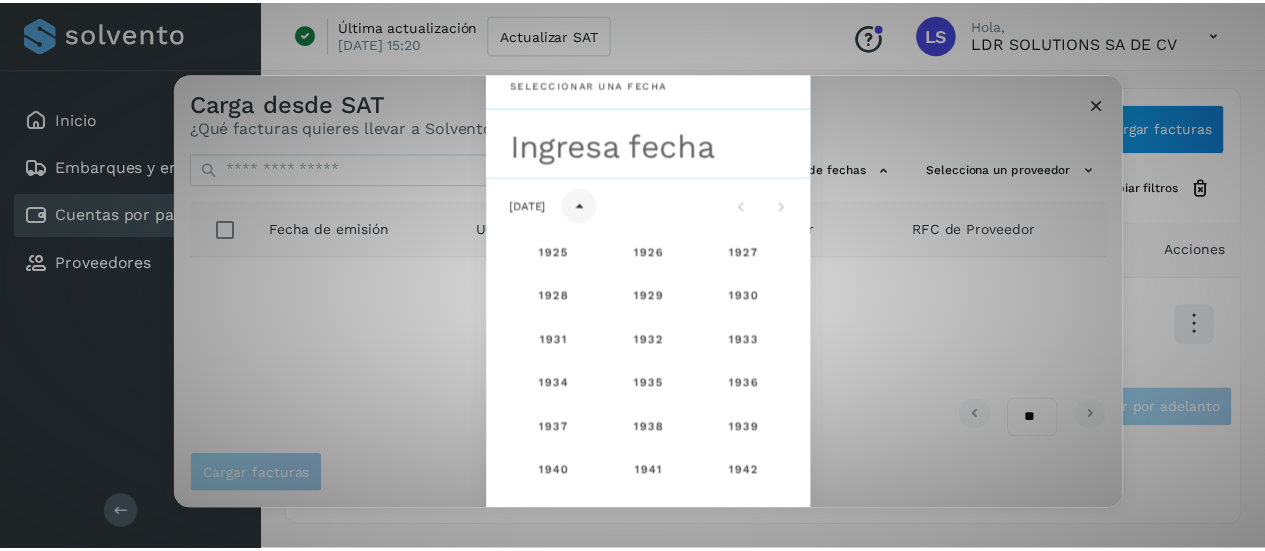 scroll, scrollTop: 1326, scrollLeft: 0, axis: vertical 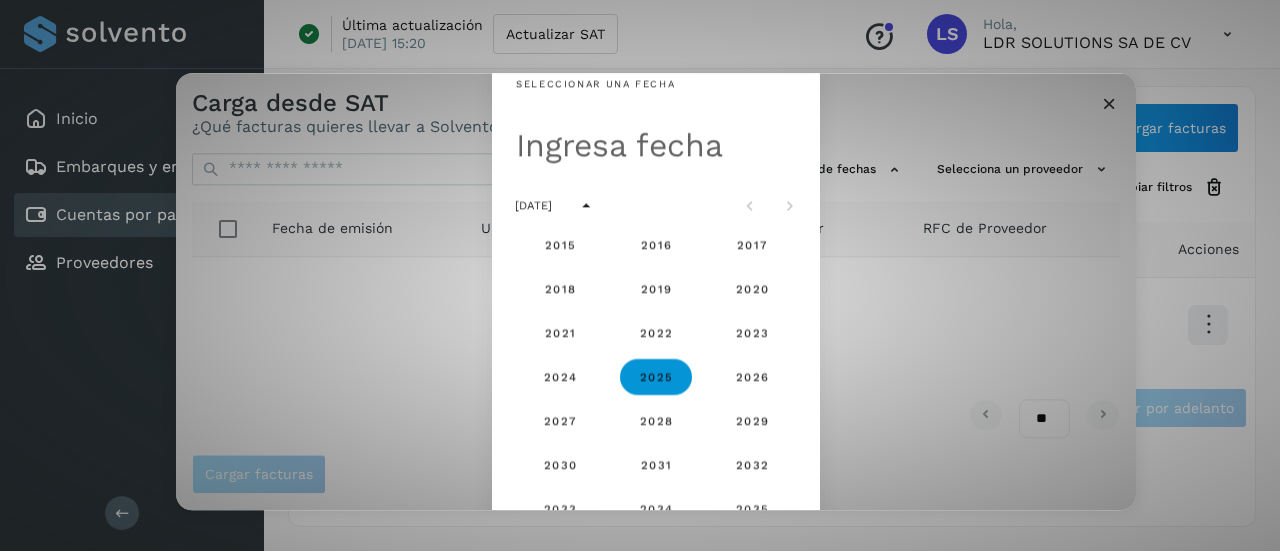 click on "Seleccionar una fecha Ingresa fecha [DATE] 1925 1926 1927 1928 1929 1930 1931 1932 1933 1934 1935 1936 1937 1938 1939 1940 1941 1942 1943 1944 1945 1946 1947 1948 1949 1950 1951 1952 1953 1954 1955 1956 1957 1958 1959 1960 1961 1962 1963 1964 1965 1966 1967 1968 1969 1970 1971 1972 1973 1974 1975 1976 1977 1978 1979 1980 1981 1982 1983 1984 1985 1986 1987 1988 1989 1990 1991 1992 1993 1994 1995 1996 1997 1998 1999 2000 2001 2002 2003 2004 2005 2006 2007 2008 2009 2010 2011 2012 2013 2014 2015 2016 2017 2018 2019 2020 2021 2022 2023 2024 2025 2026 2027 2028 2029 2030 2031 2032 2033 2034 2035 2036 2037 2038 2039 2040 2041 2042 2043 2044 2045 2046 2047 2048 2049 2050 2051 2052 2053 2054 2055 2056 2057 2058 2059 2060 2061 2062 2063 2064 2065 2066 2067 2068 2069 2070 2071 2072 2073 2074 2075 2076 2077" at bounding box center (656, 291) 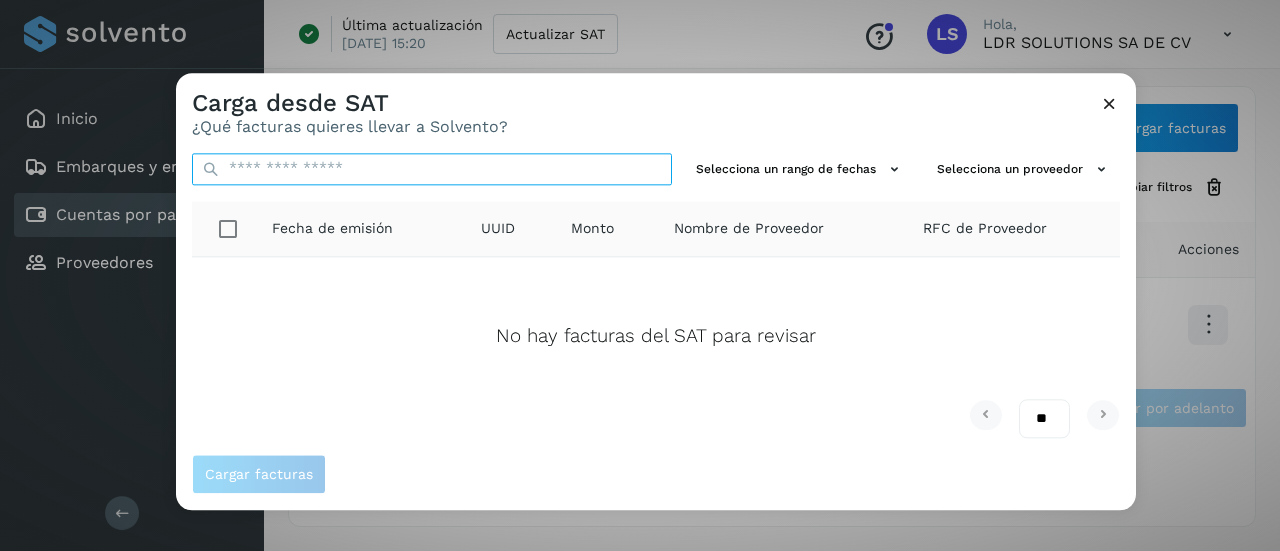 click at bounding box center [432, 169] 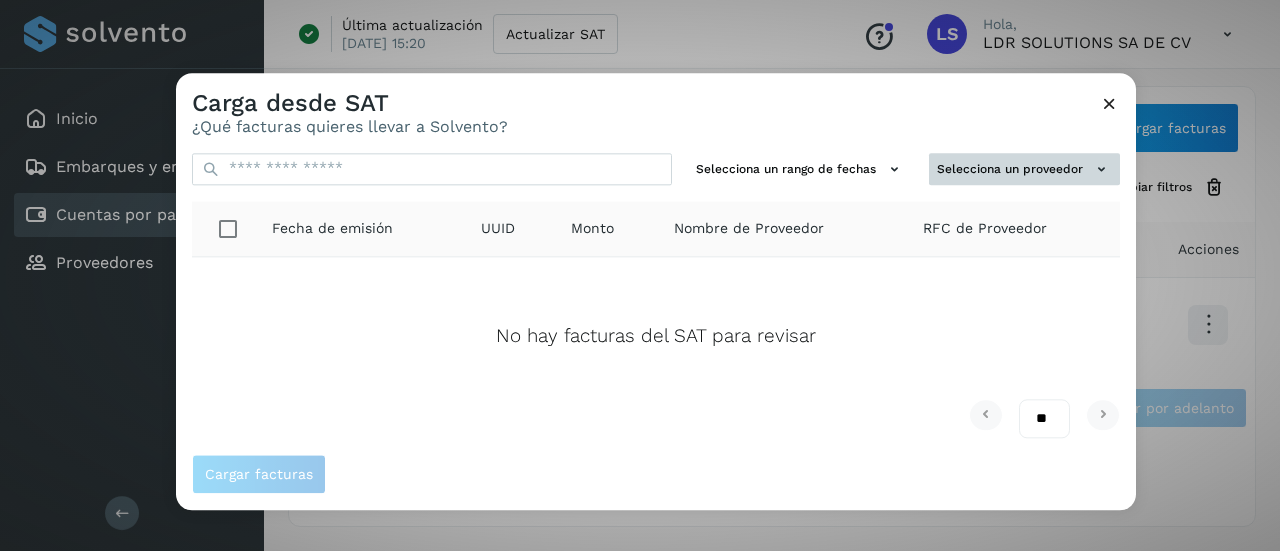 click on "Selecciona un proveedor" at bounding box center [1024, 169] 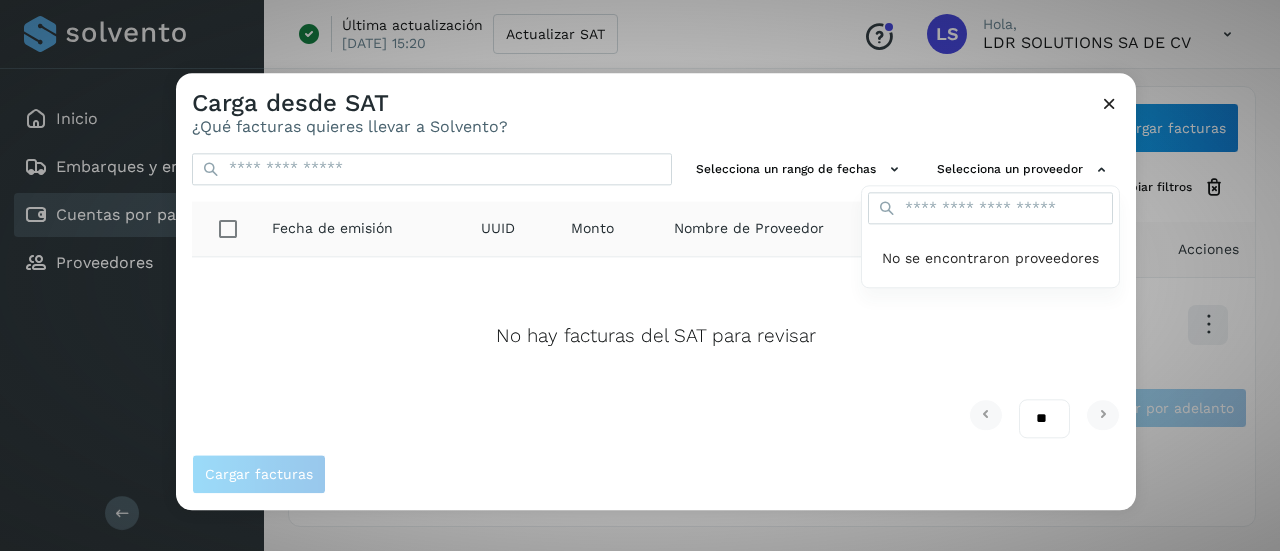 click on "No se encontraron proveedores" at bounding box center [990, 259] 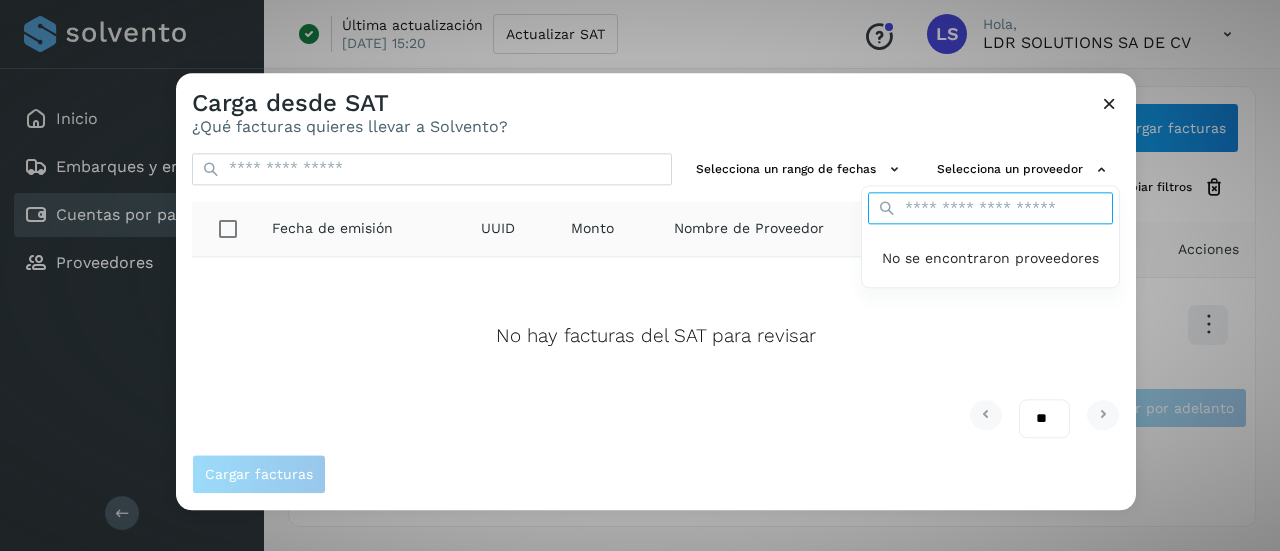 click at bounding box center [990, 209] 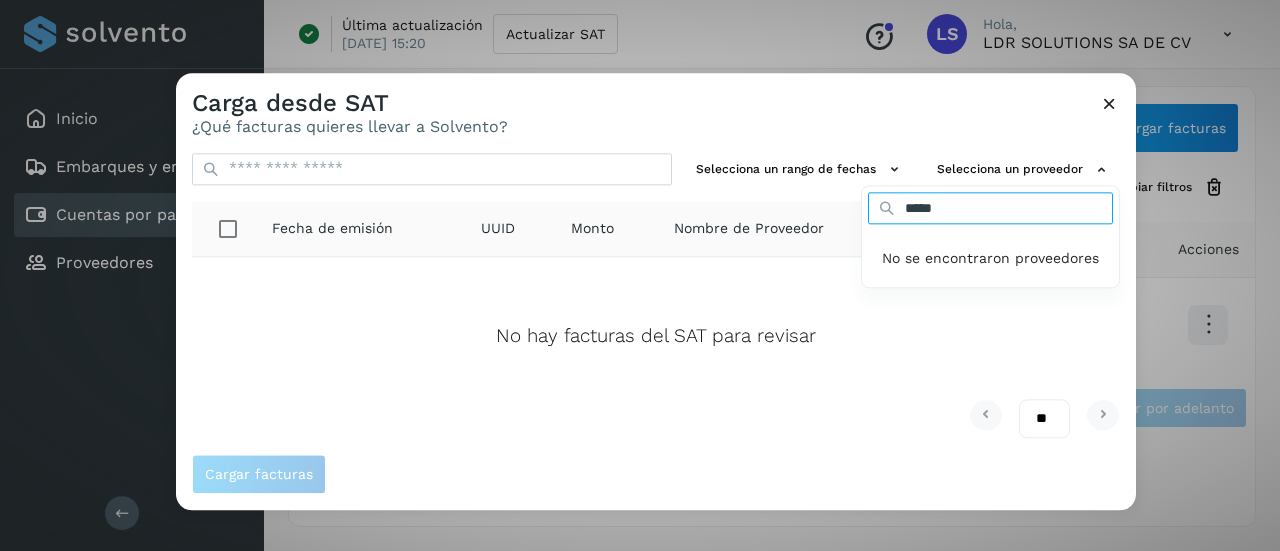 type on "*****" 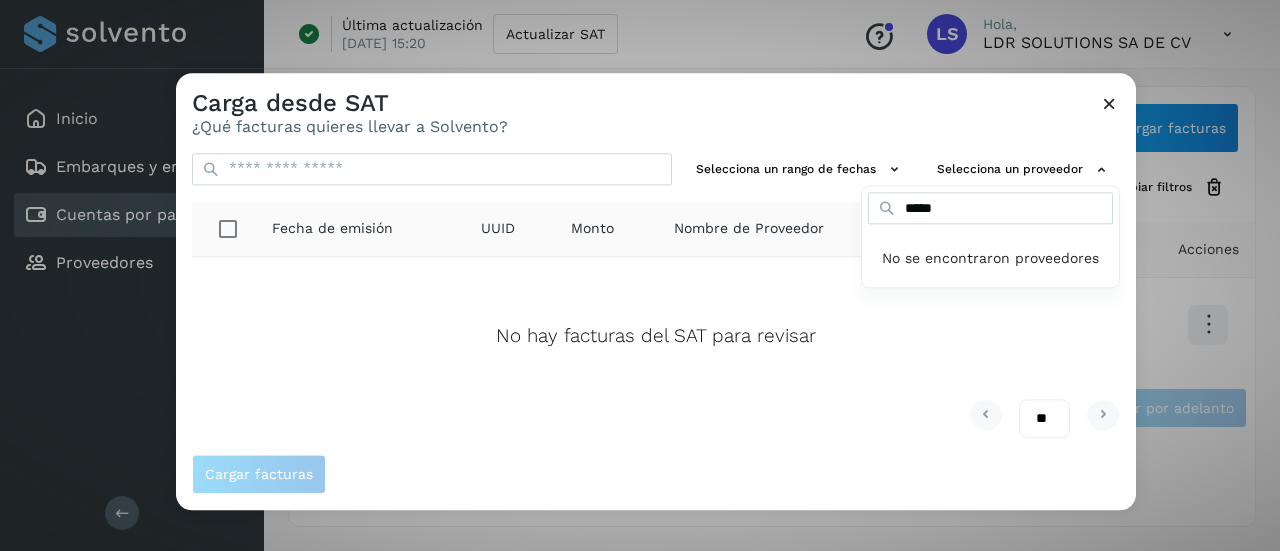 click at bounding box center [816, 348] 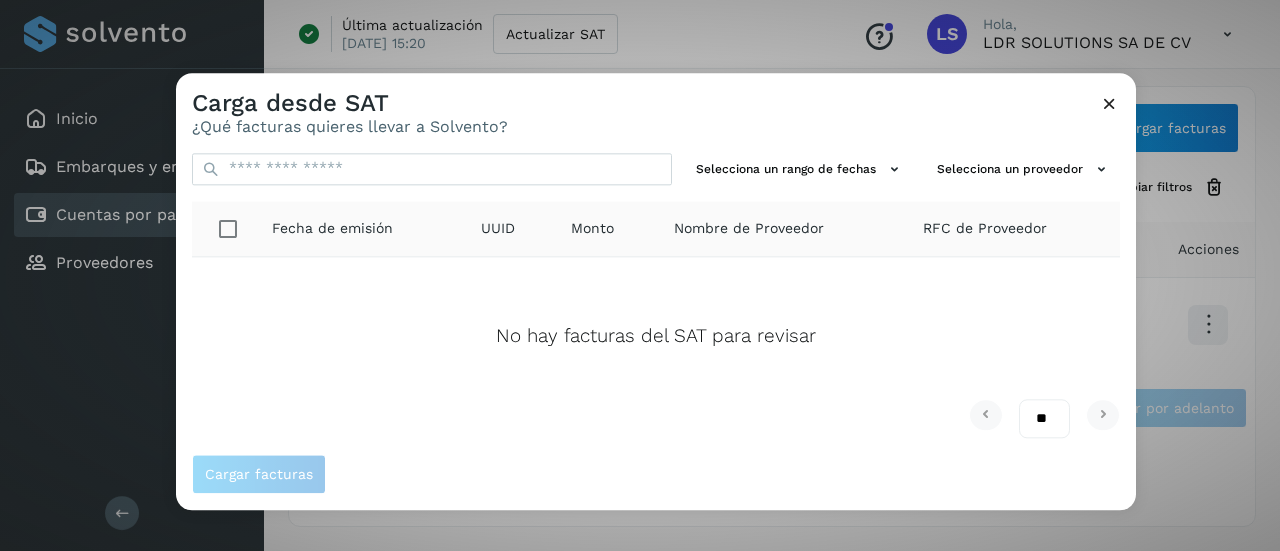 click at bounding box center (1109, 103) 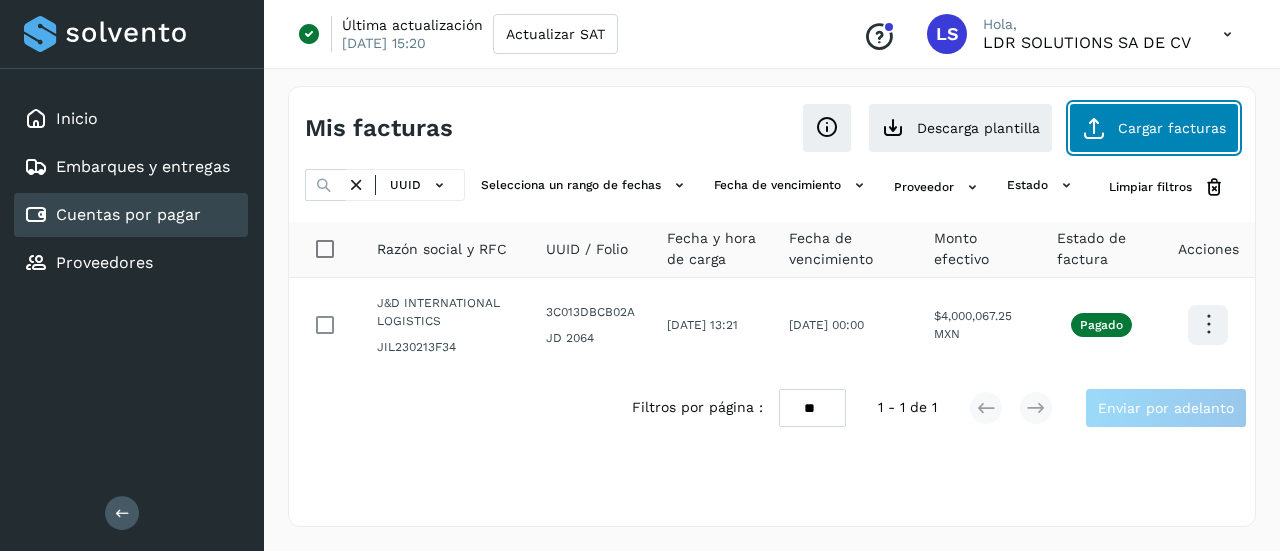 click on "Cargar facturas" 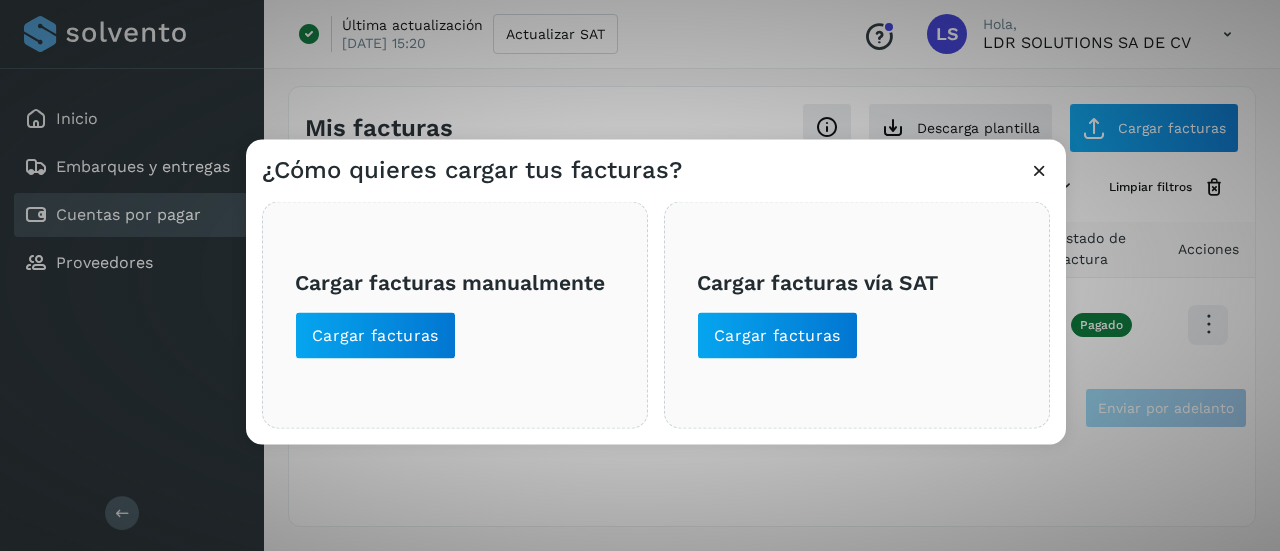 click at bounding box center [1039, 169] 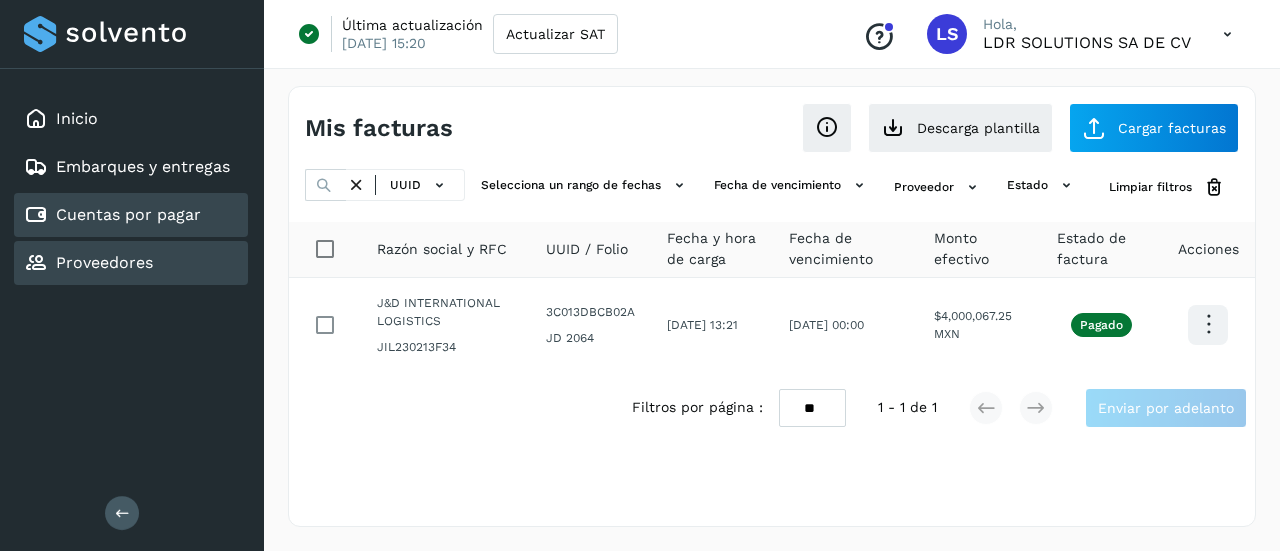 click on "Proveedores" 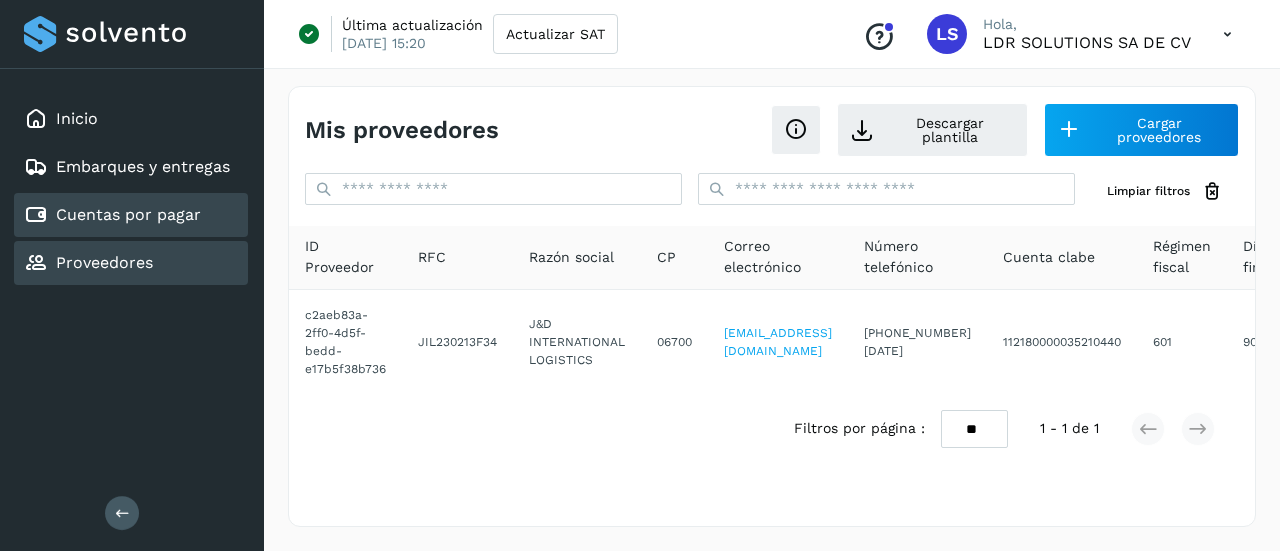 click on "Cuentas por pagar" at bounding box center [128, 214] 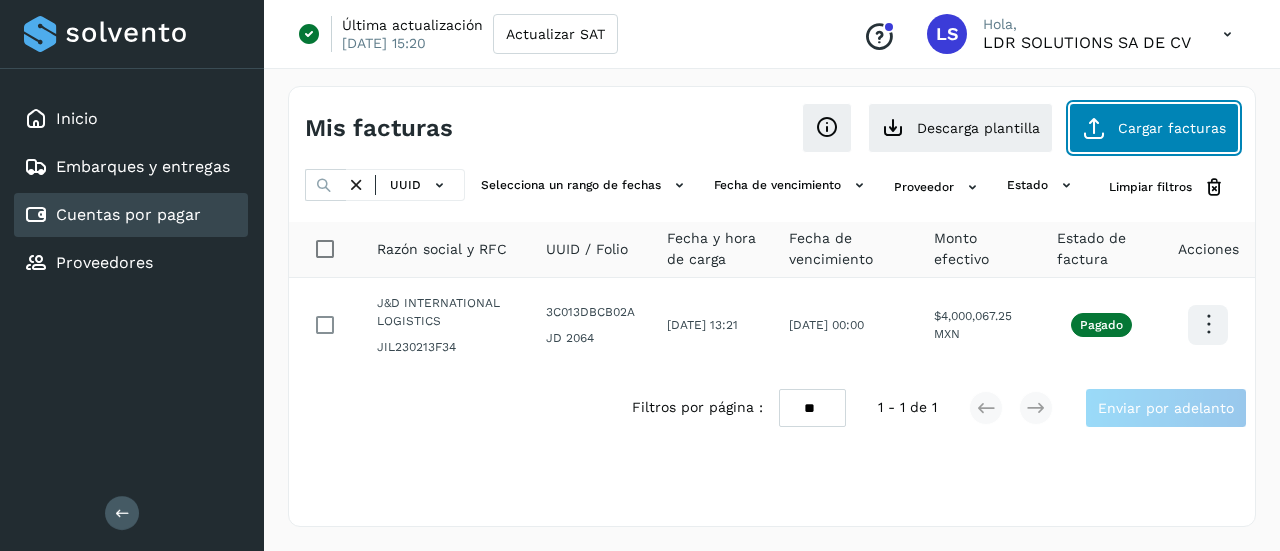 click on "Cargar facturas" 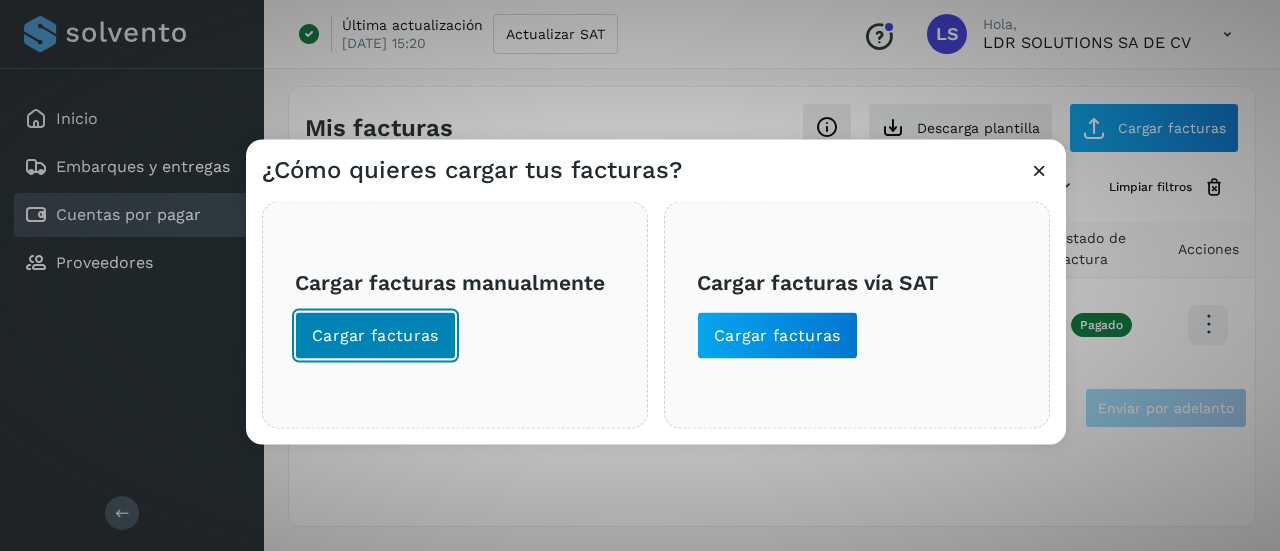 click on "Cargar facturas" at bounding box center [375, 335] 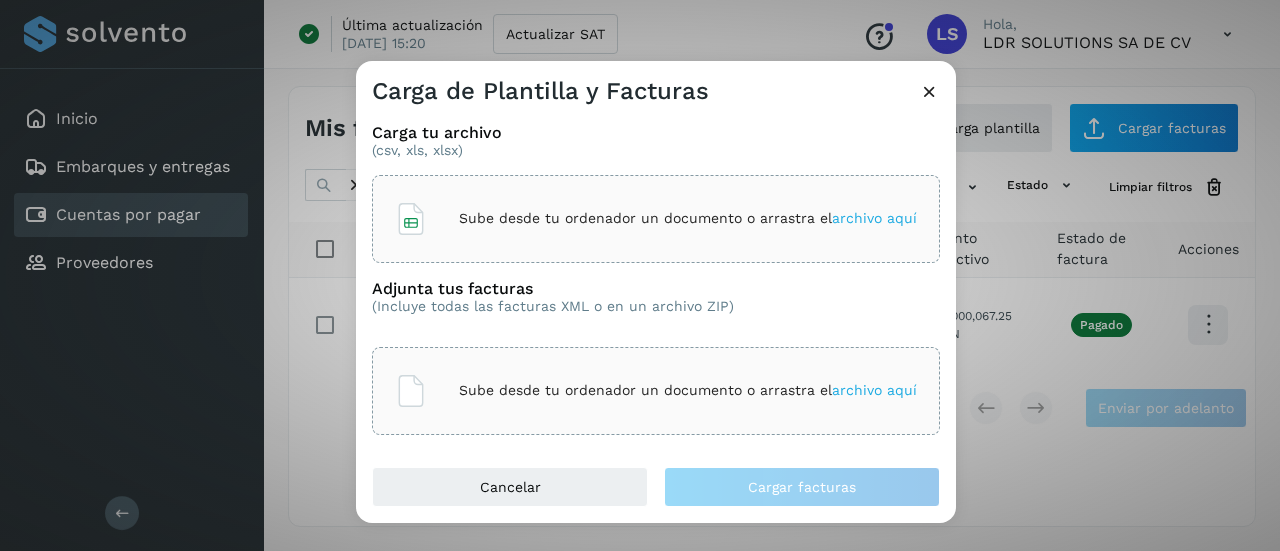 click at bounding box center [929, 91] 